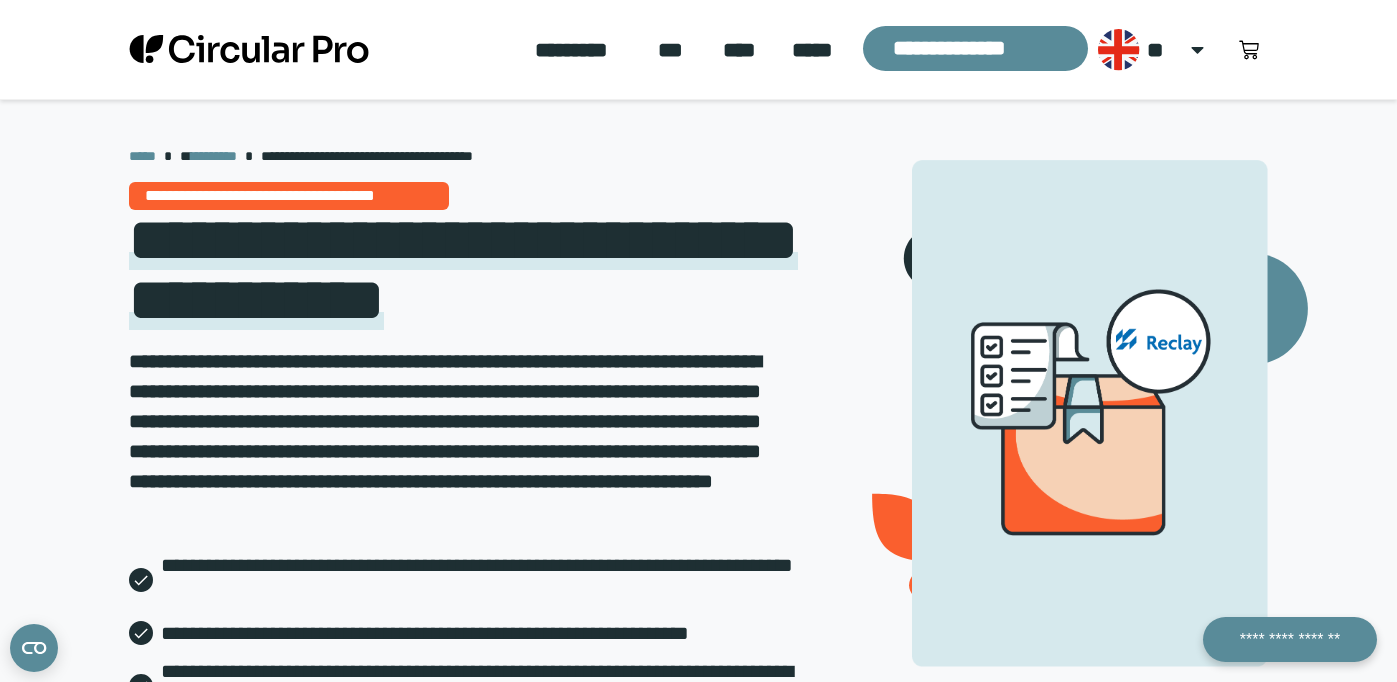 scroll, scrollTop: 0, scrollLeft: 0, axis: both 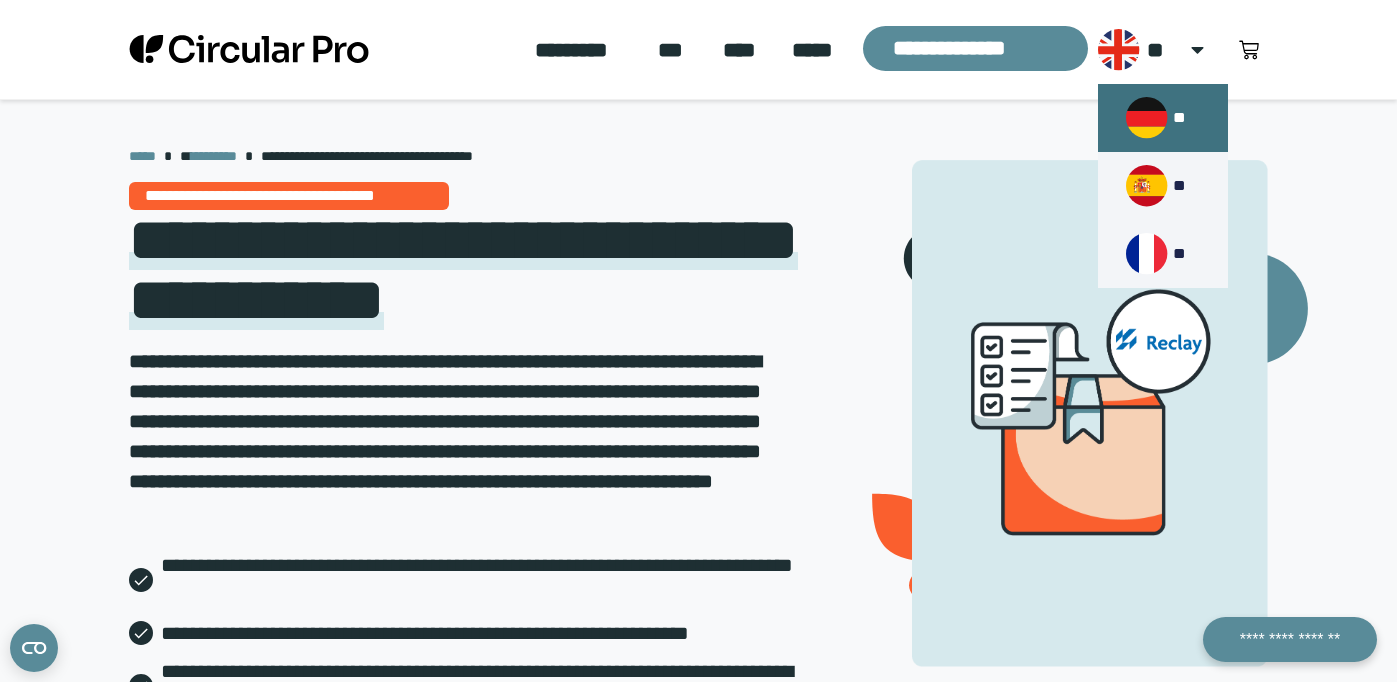 click 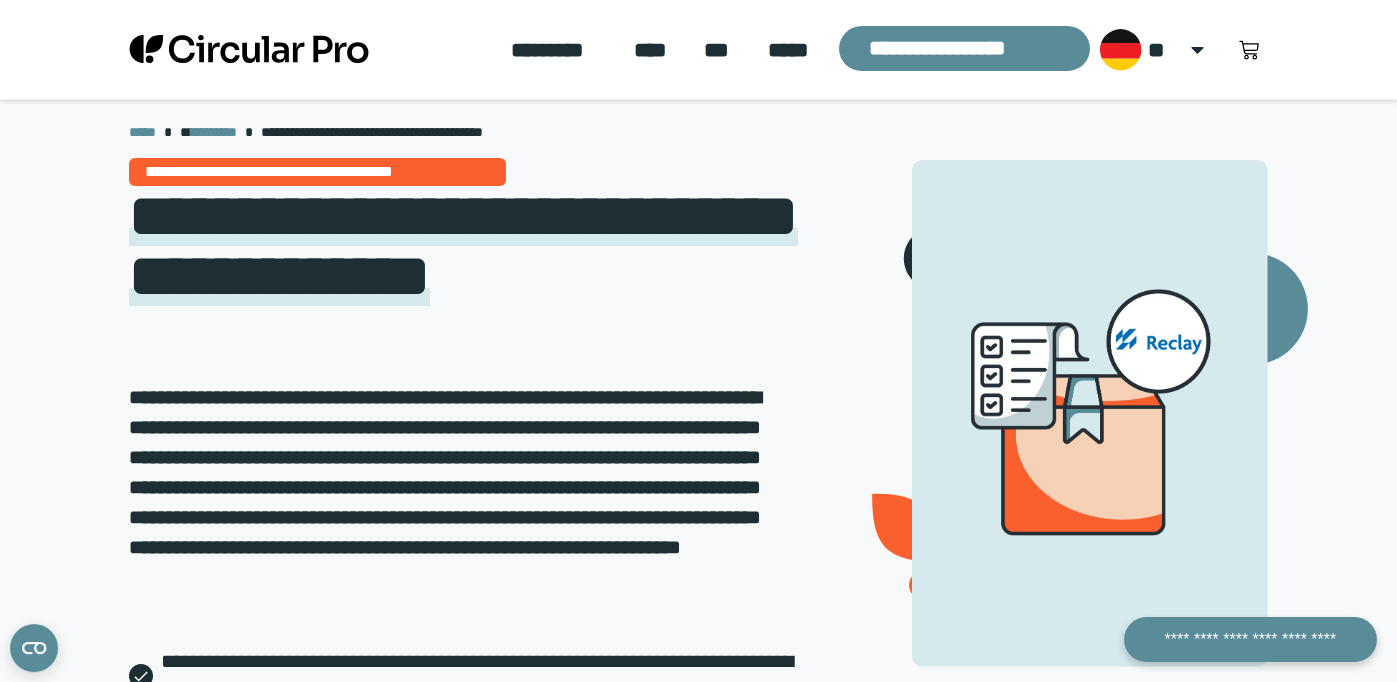 scroll, scrollTop: 0, scrollLeft: 0, axis: both 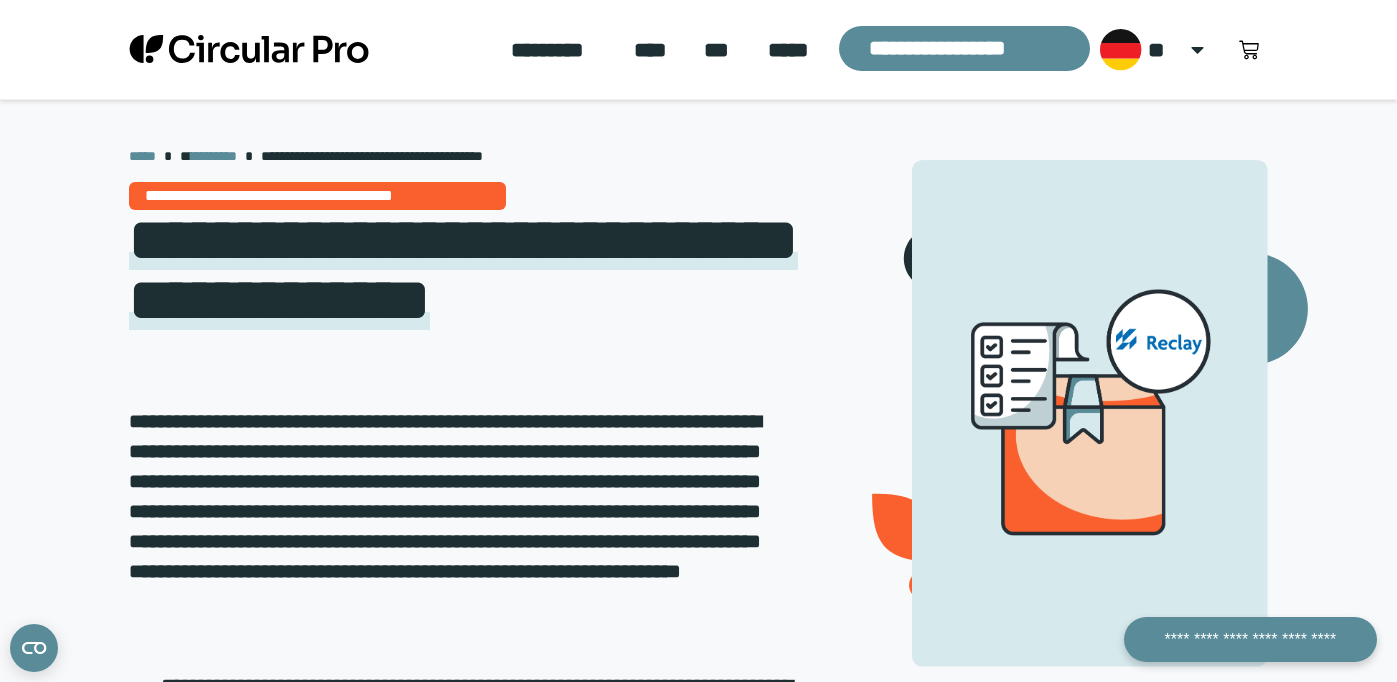 click on "**********" at bounding box center [698, 620] 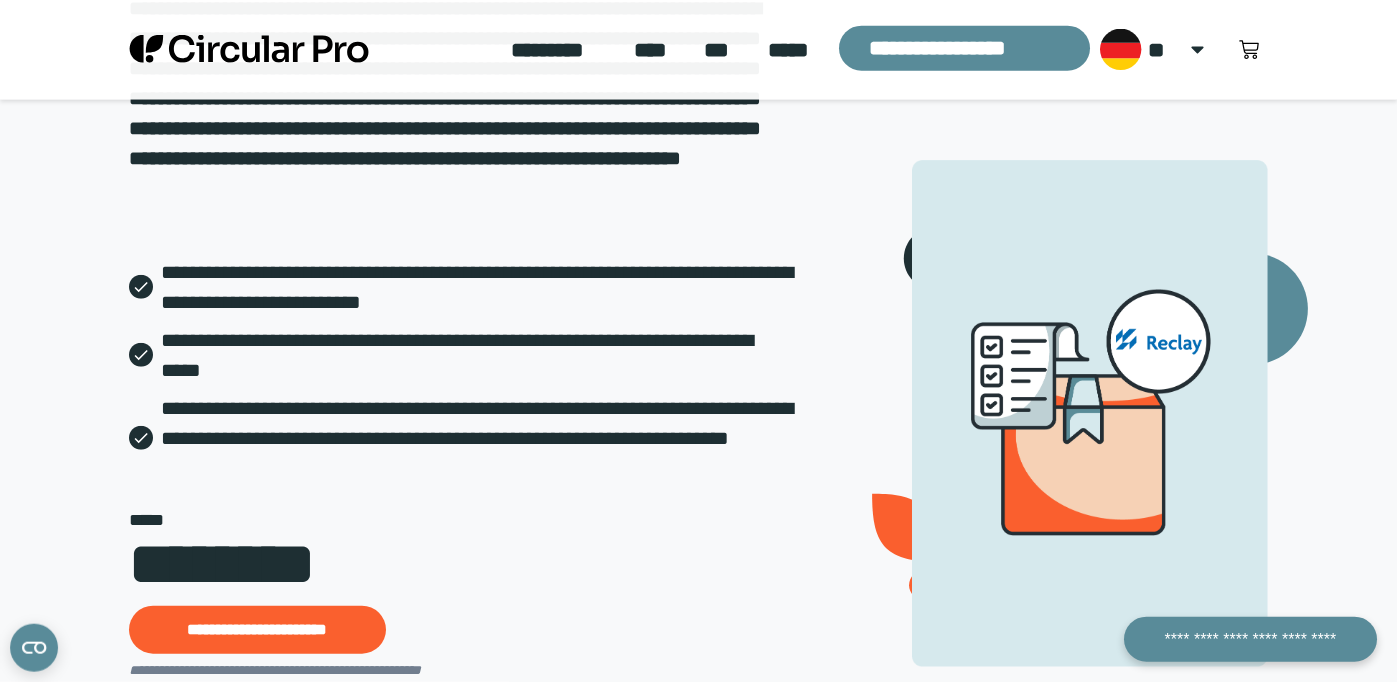 scroll, scrollTop: 306, scrollLeft: 0, axis: vertical 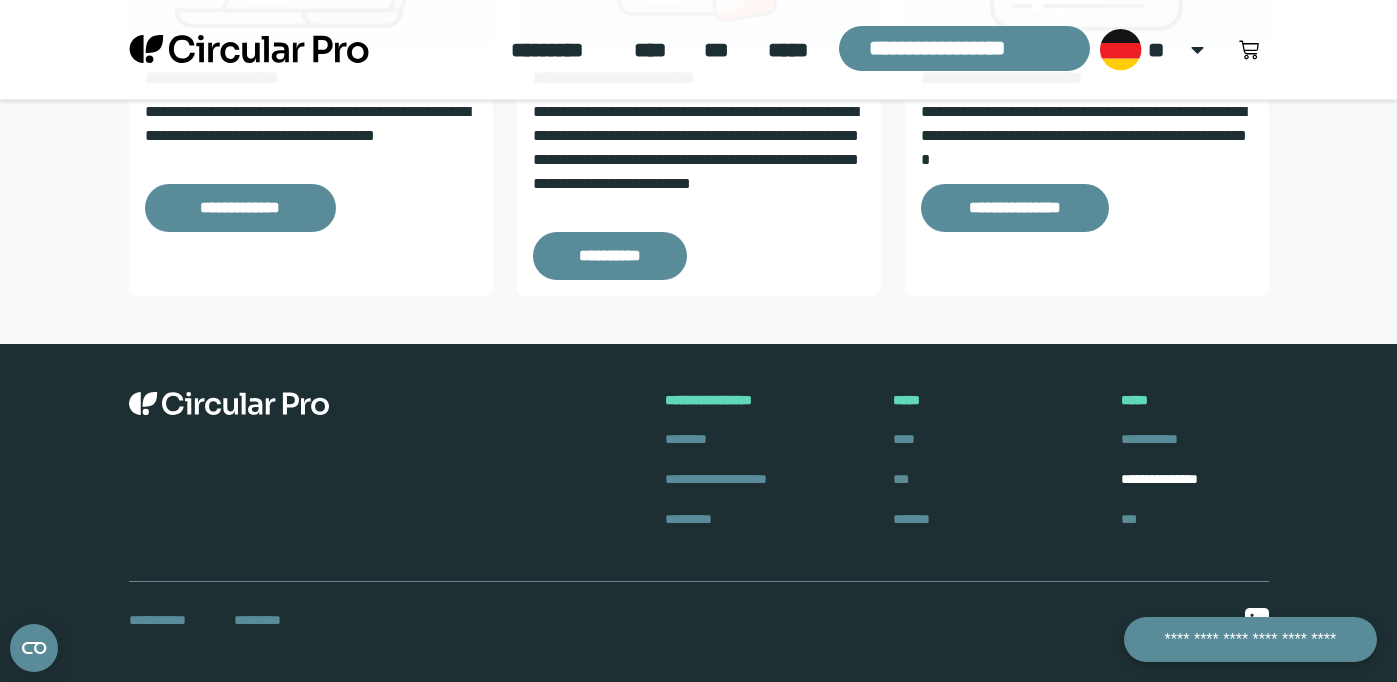 click on "**********" at bounding box center [1159, 479] 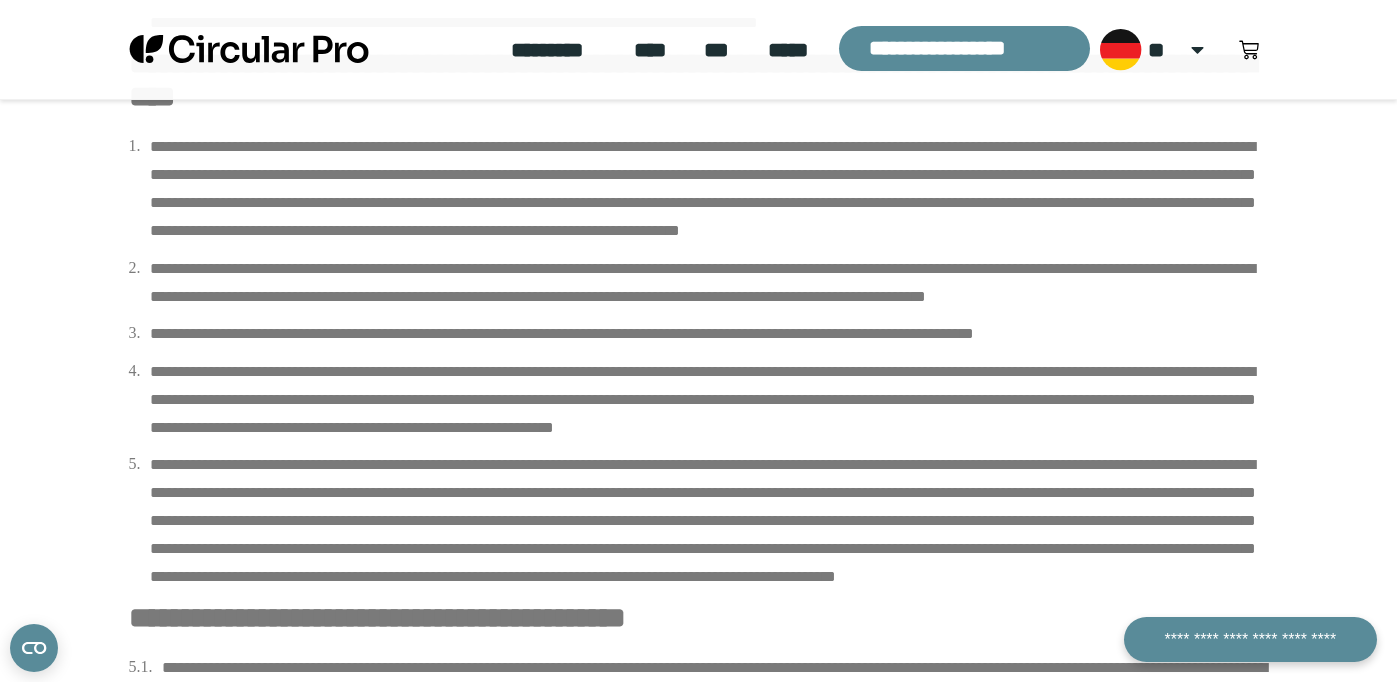 scroll, scrollTop: 204, scrollLeft: 0, axis: vertical 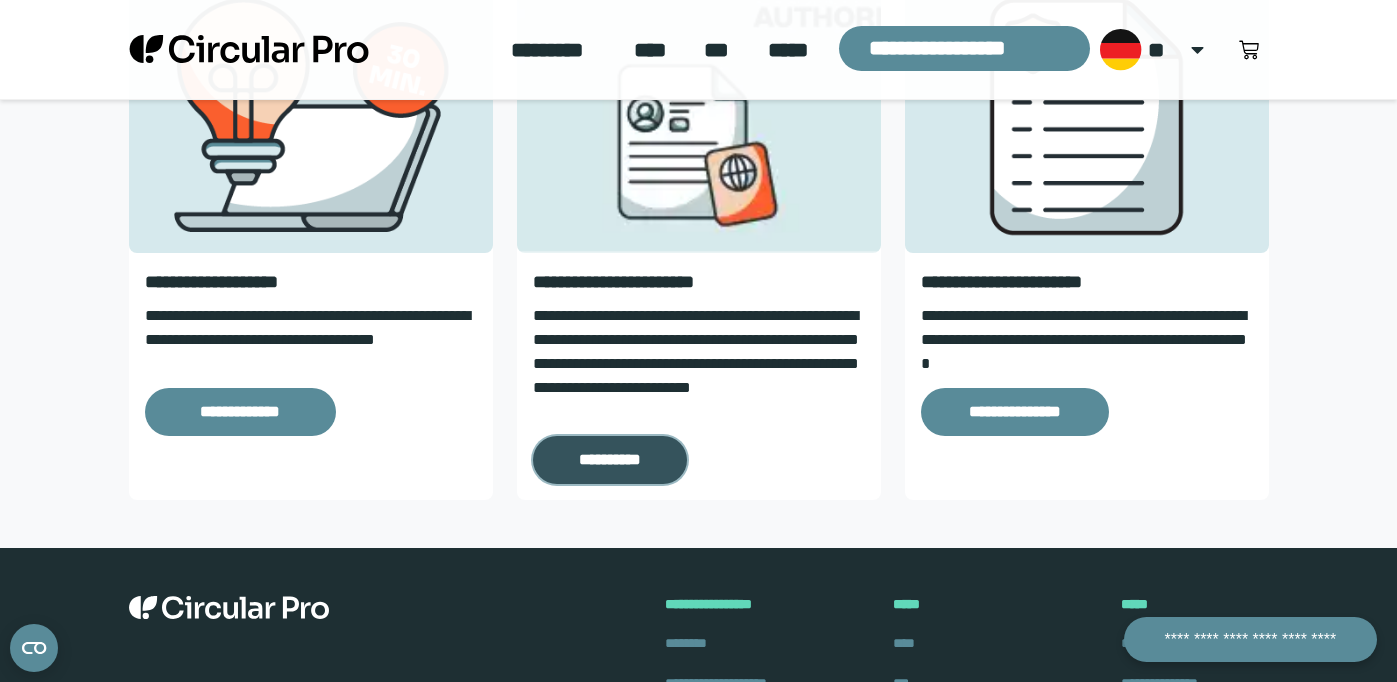 click on "**********" at bounding box center (610, 460) 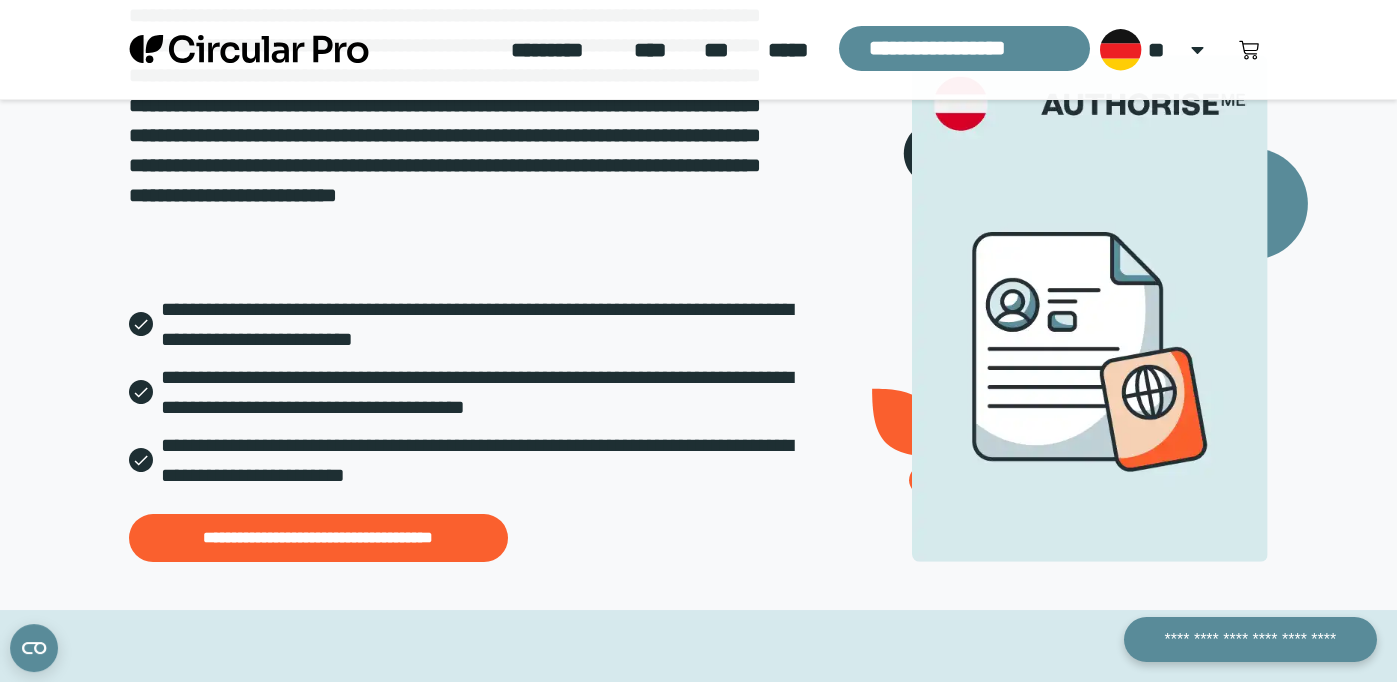 scroll, scrollTop: 408, scrollLeft: 0, axis: vertical 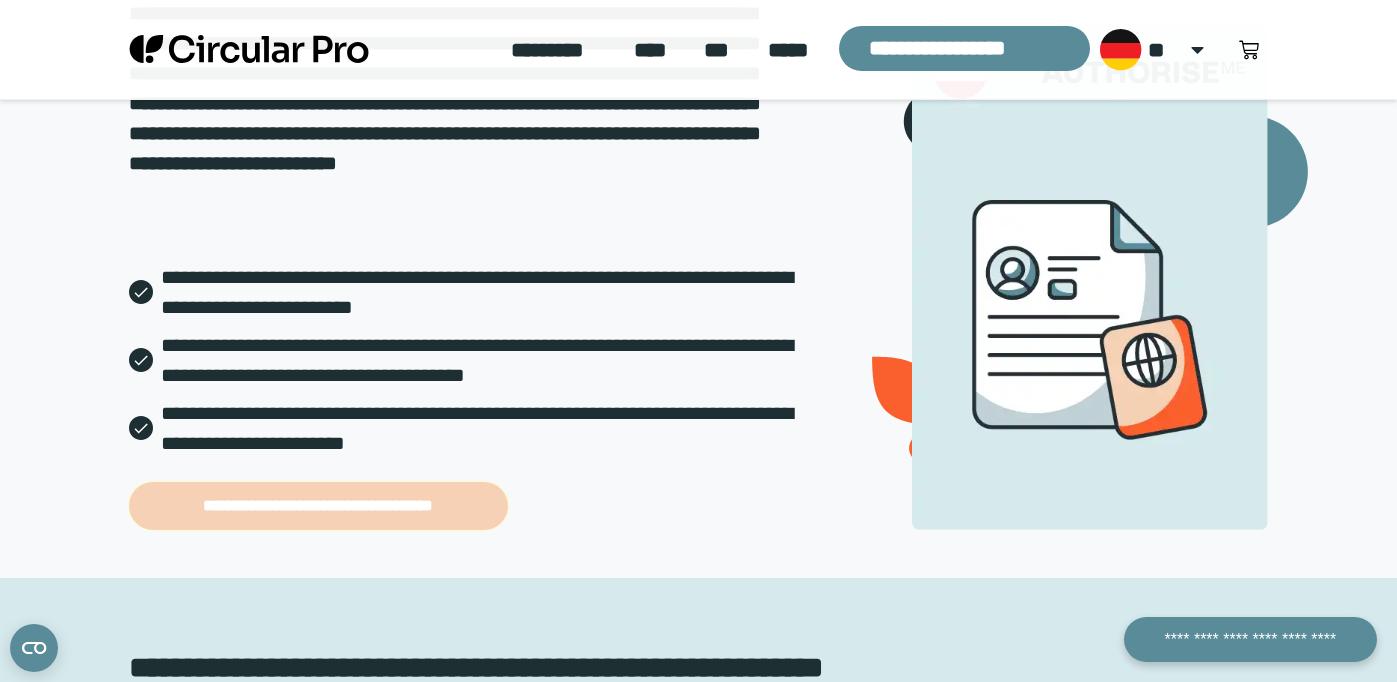 click on "**********" at bounding box center [319, 506] 